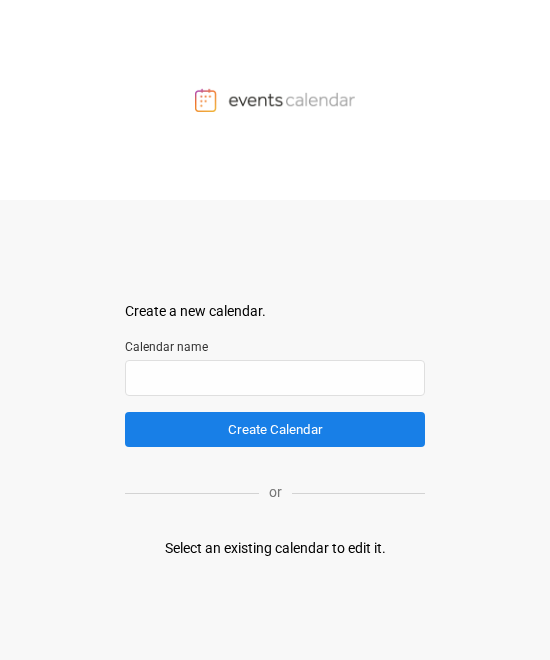 scroll, scrollTop: 0, scrollLeft: 0, axis: both 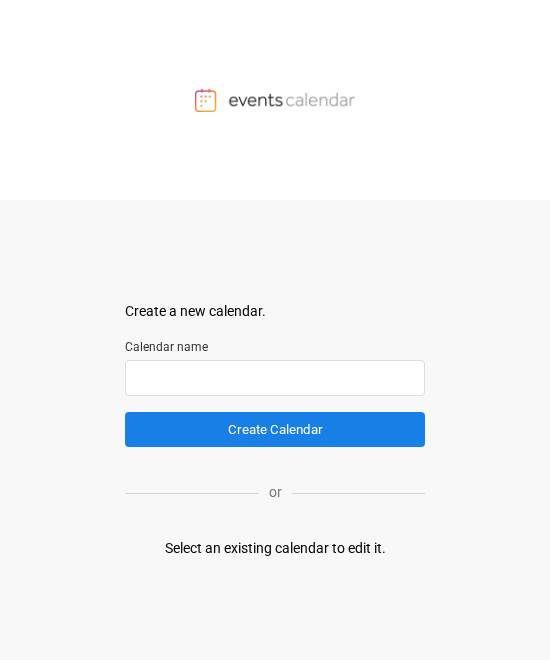 click at bounding box center [275, 378] 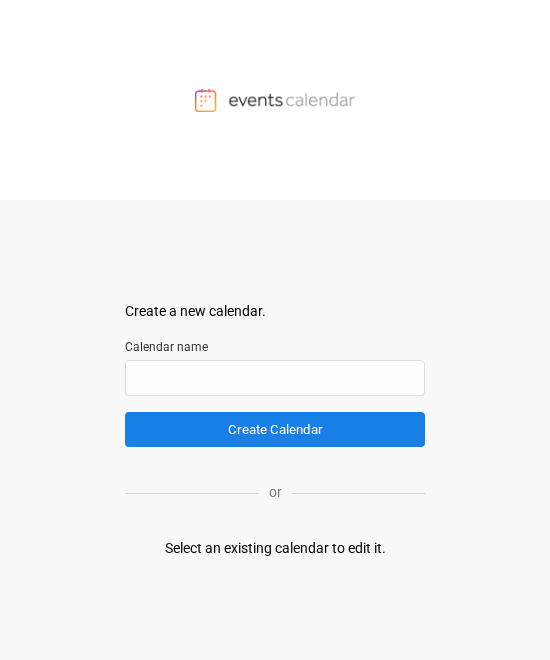 paste on "**********" 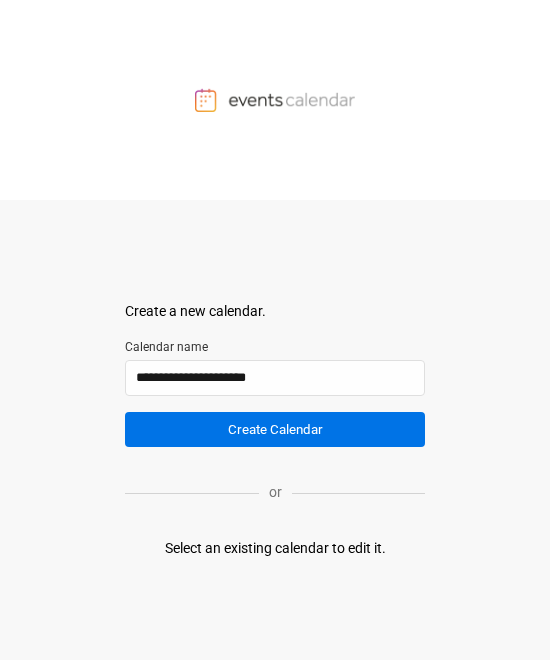 click on "Create Calendar" at bounding box center [275, 429] 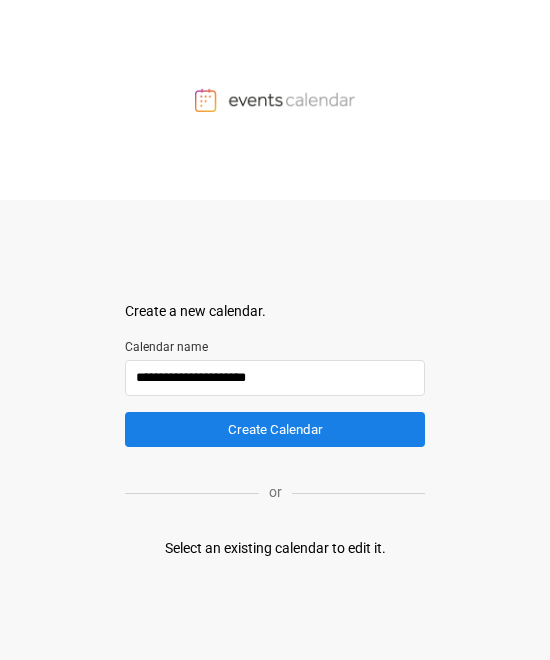 click on "**********" at bounding box center [275, 378] 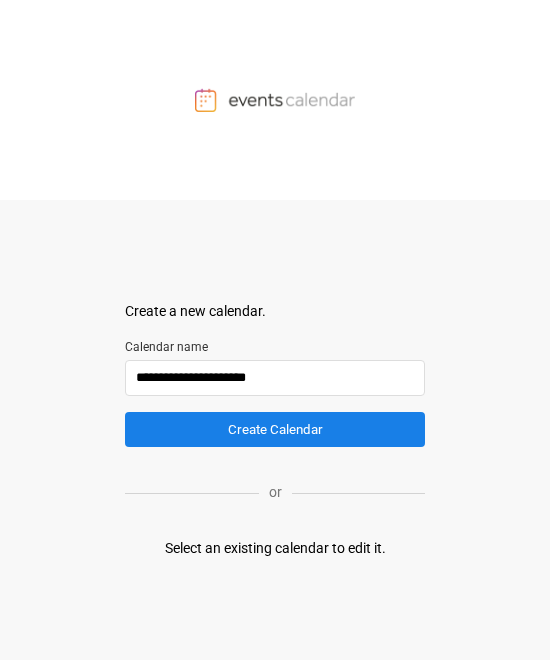 click on "Create Calendar" at bounding box center [275, 429] 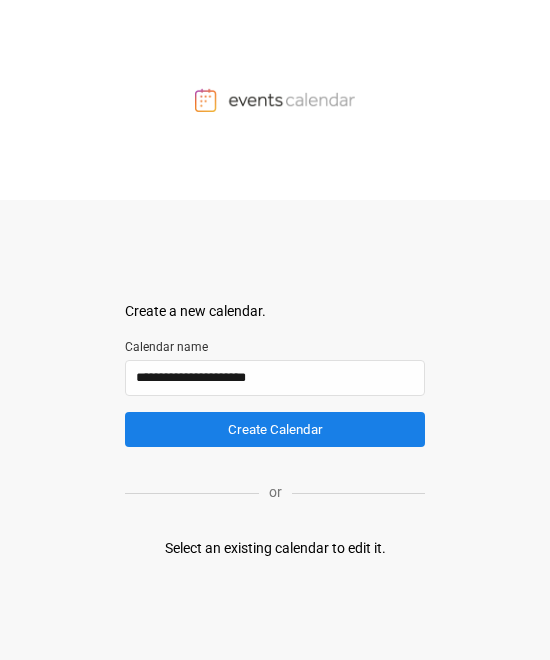 click on "Select an existing calendar to edit it." at bounding box center [275, 548] 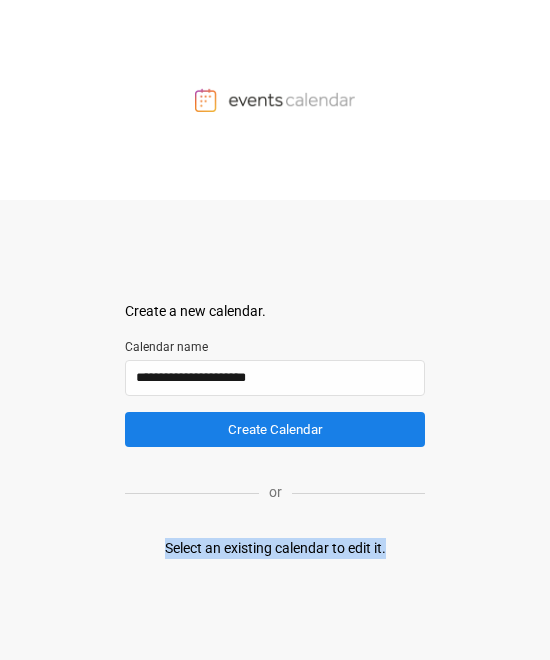 click on "Select an existing calendar to edit it." at bounding box center [275, 548] 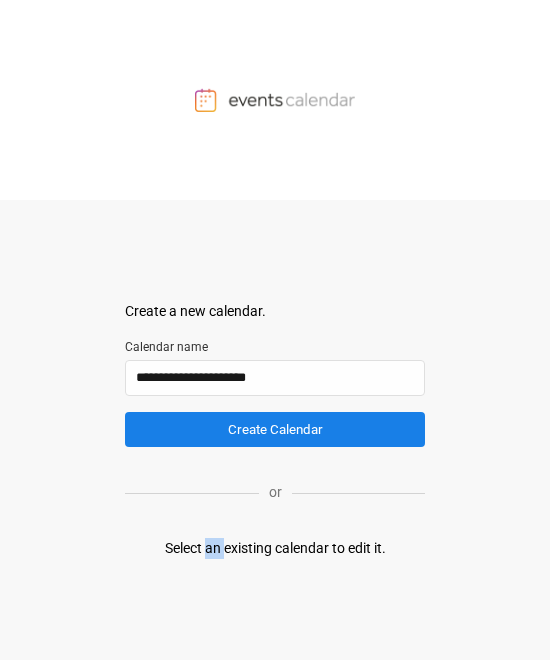 click at bounding box center [275, 100] 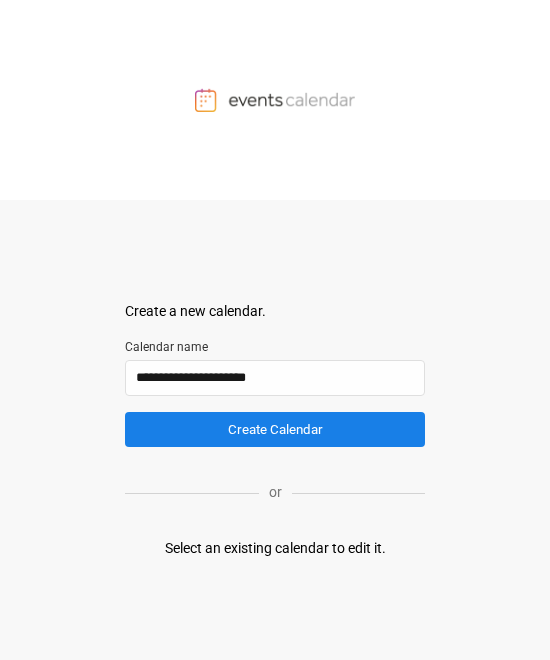 click on "**********" at bounding box center (275, 430) 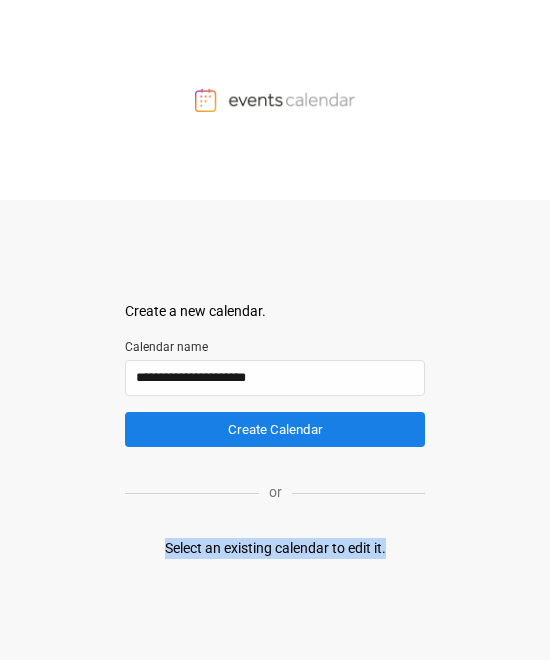 click on "Select an existing calendar to edit it." at bounding box center [275, 548] 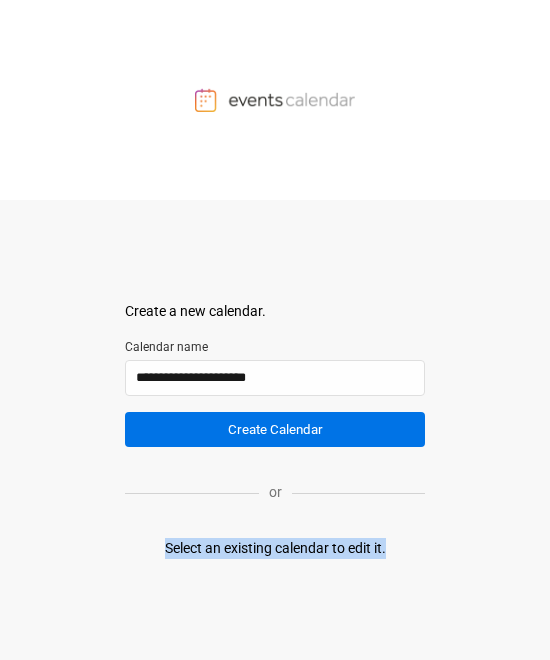 click on "Create Calendar" at bounding box center (275, 429) 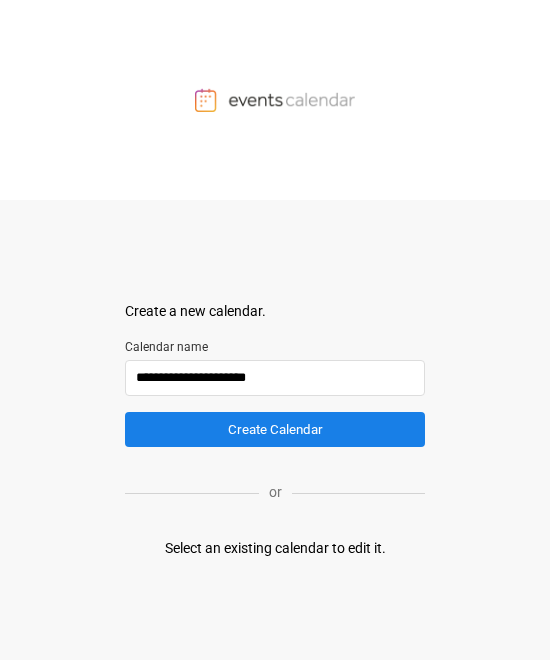 click on "**********" at bounding box center [275, 378] 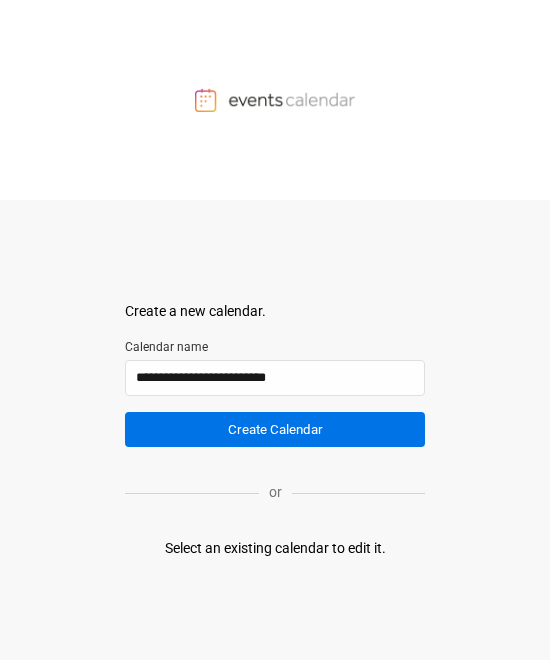 type on "**********" 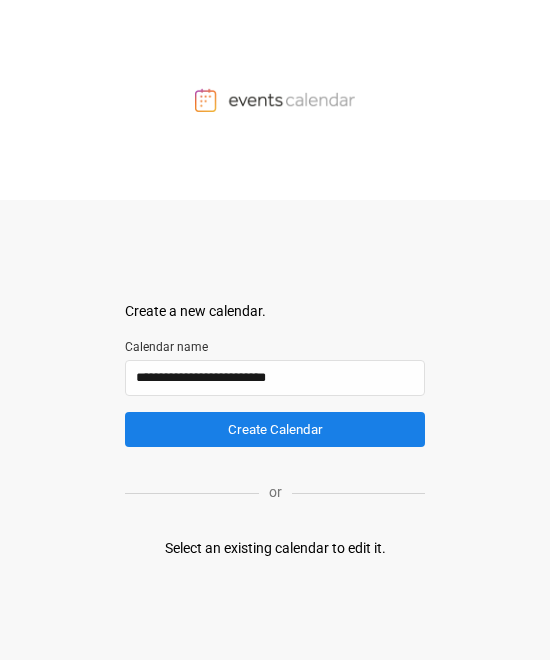 click on "Select an existing calendar to edit it." at bounding box center [275, 548] 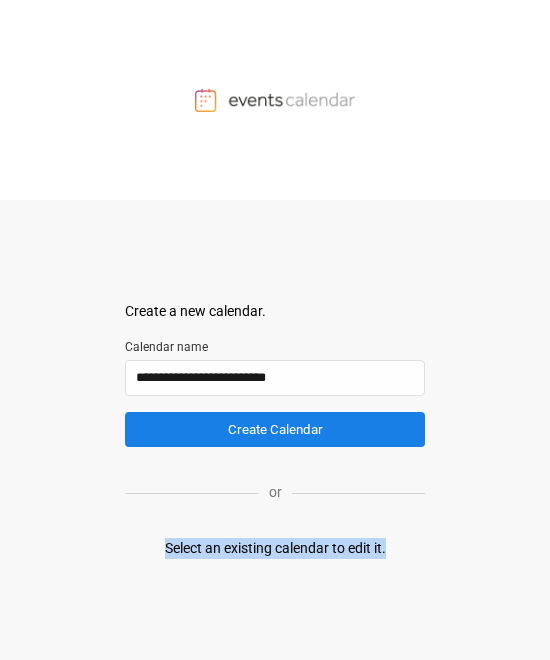 click on "Select an existing calendar to edit it." at bounding box center [275, 548] 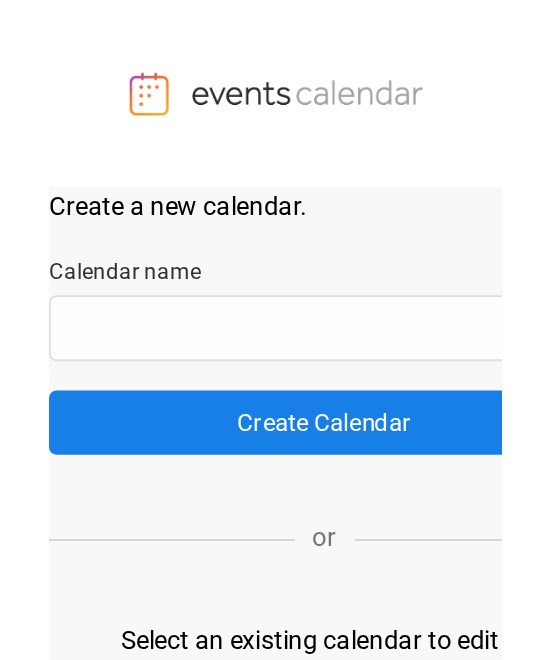 scroll, scrollTop: 0, scrollLeft: 0, axis: both 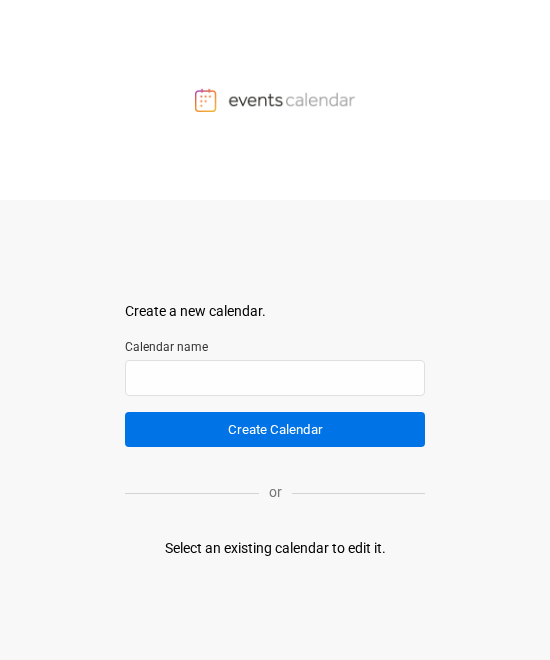 click on "Create Calendar" at bounding box center (275, 429) 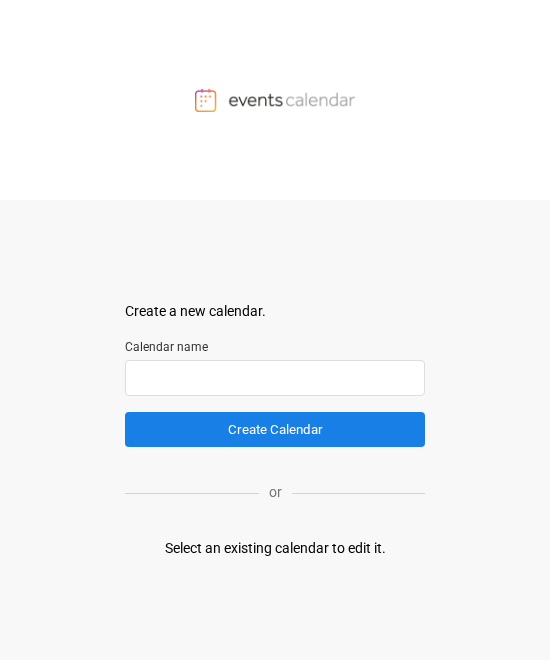 click at bounding box center (275, 378) 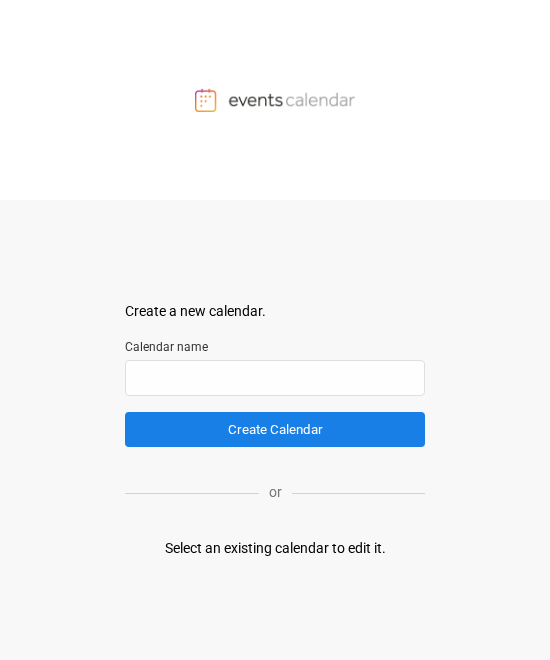 click on "Create a new calendar.
Select a container to insert the calendar into.
Calendar name
Create Calendar
or
Select an existing calendar to edit it." at bounding box center [275, 430] 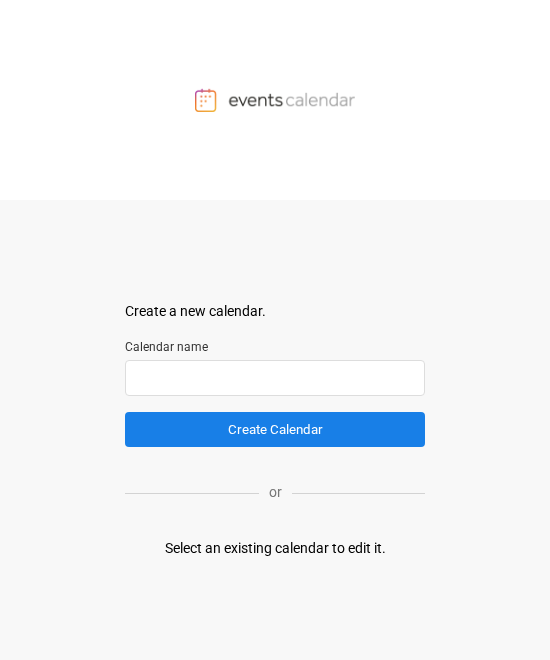 click at bounding box center [275, 378] 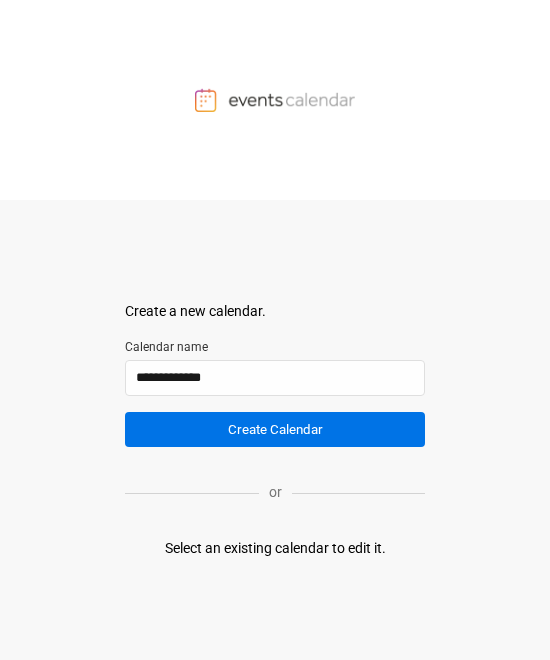 type on "**********" 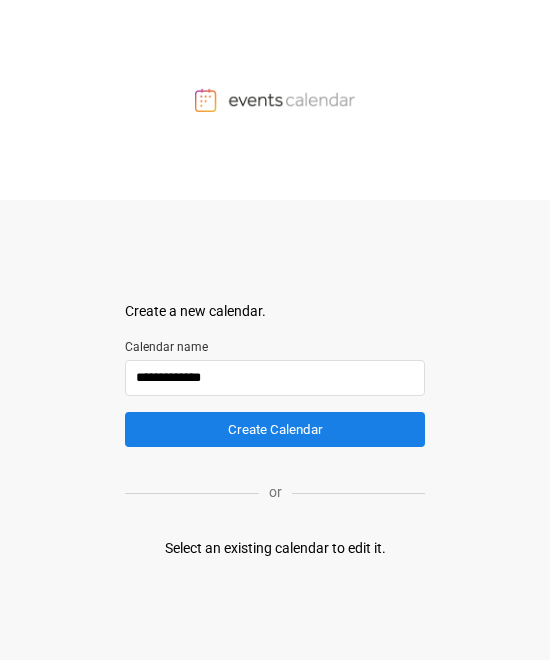 click on "**********" at bounding box center (275, 378) 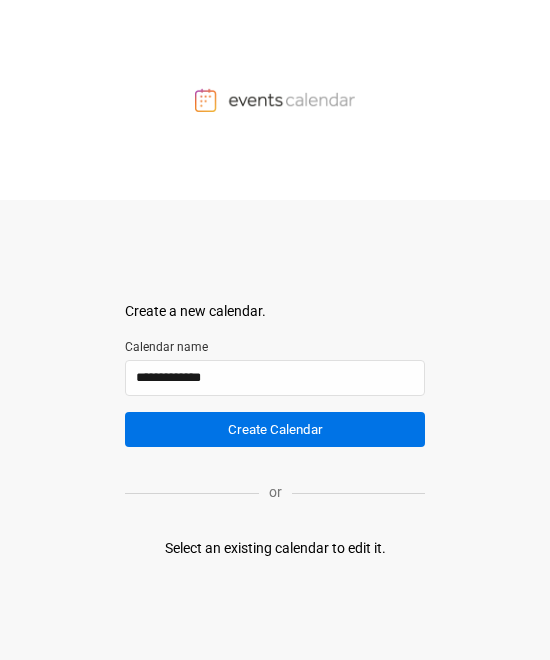 click on "Create Calendar" at bounding box center [275, 429] 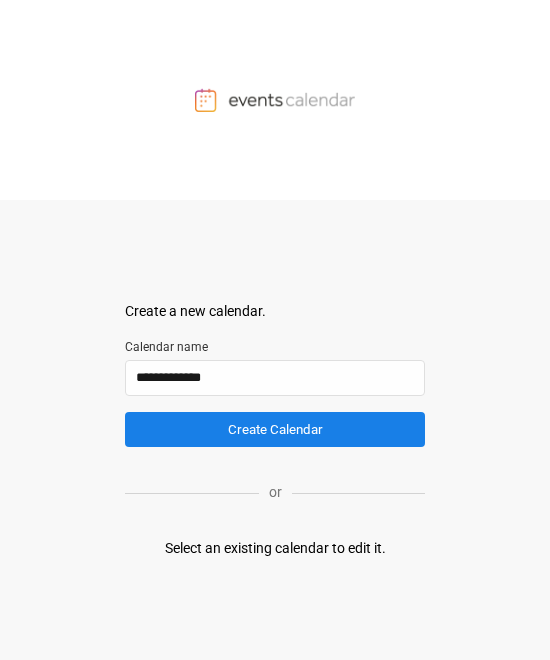 type 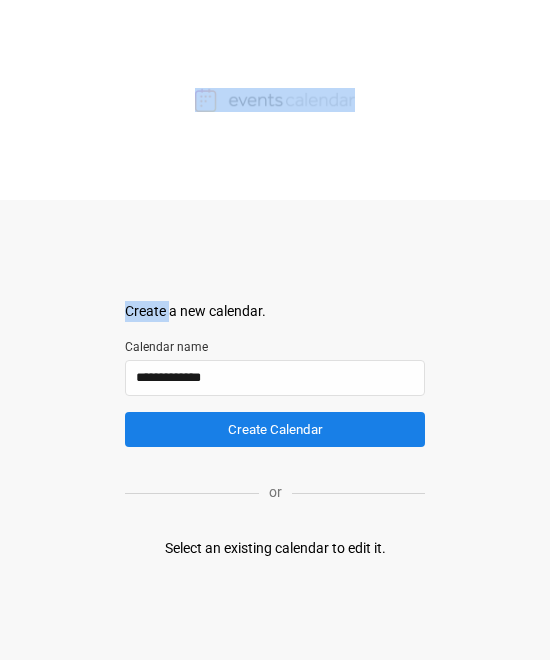 click at bounding box center [275, 100] 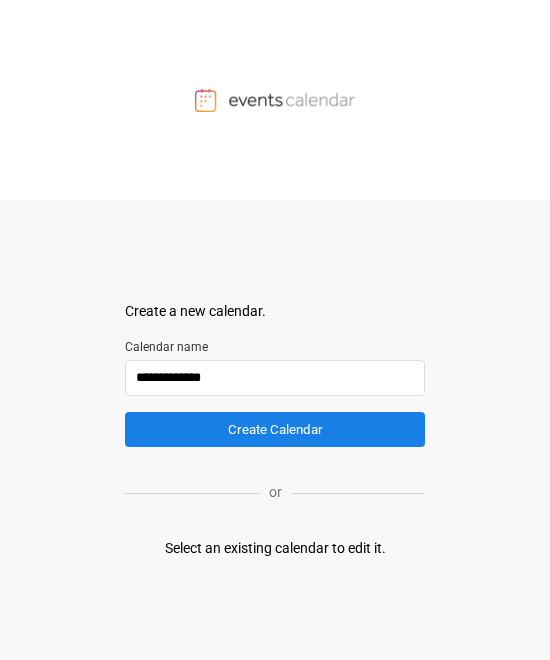 click on "**********" at bounding box center [275, 378] 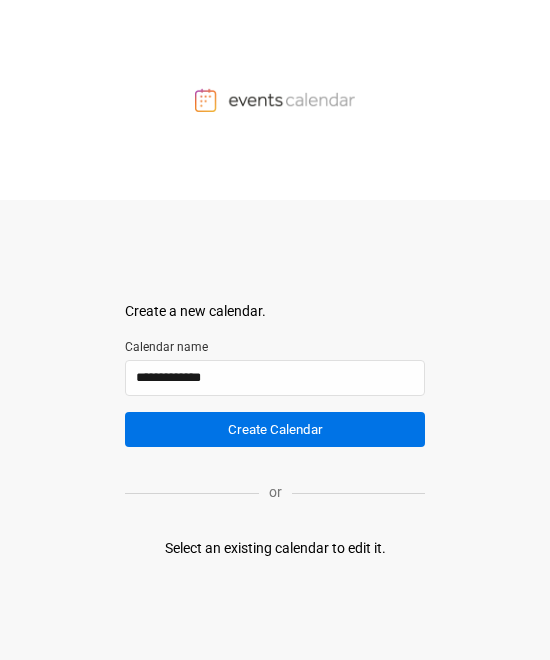 click on "Create Calendar" at bounding box center (275, 429) 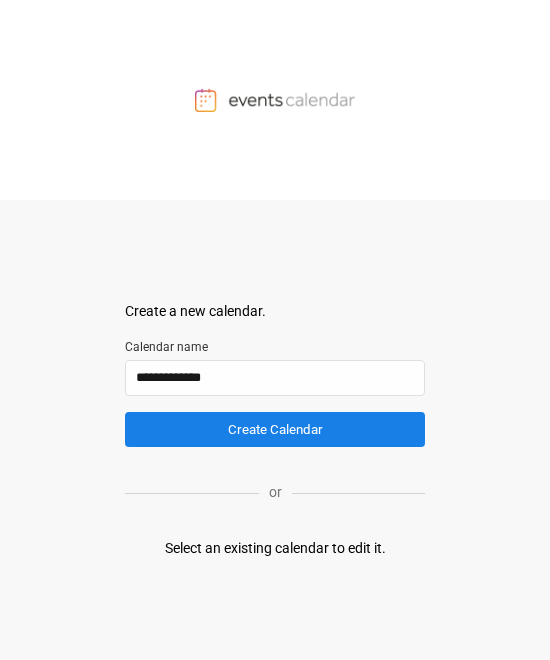 click on "Select an existing calendar to edit it." at bounding box center [275, 548] 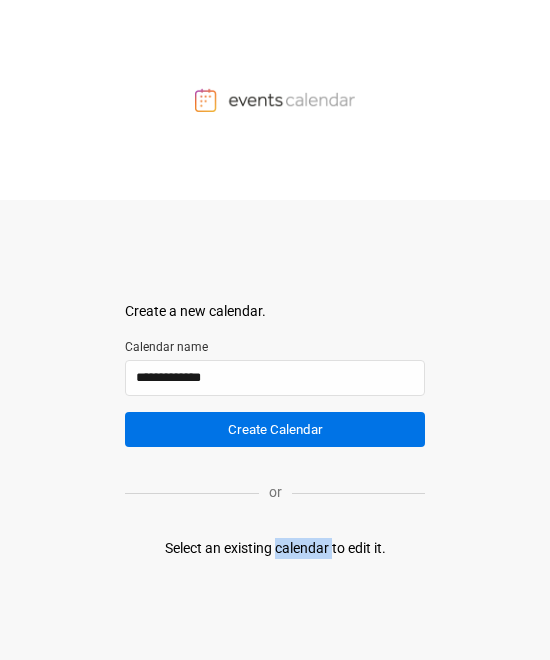 click on "Create Calendar" at bounding box center [275, 429] 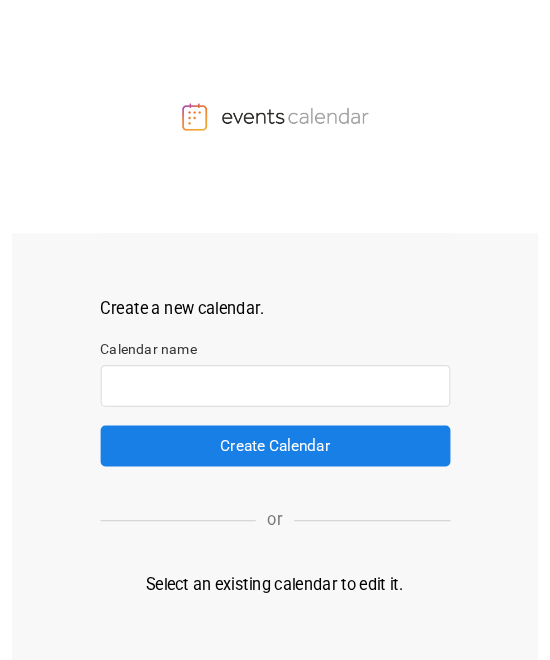 scroll, scrollTop: 0, scrollLeft: 0, axis: both 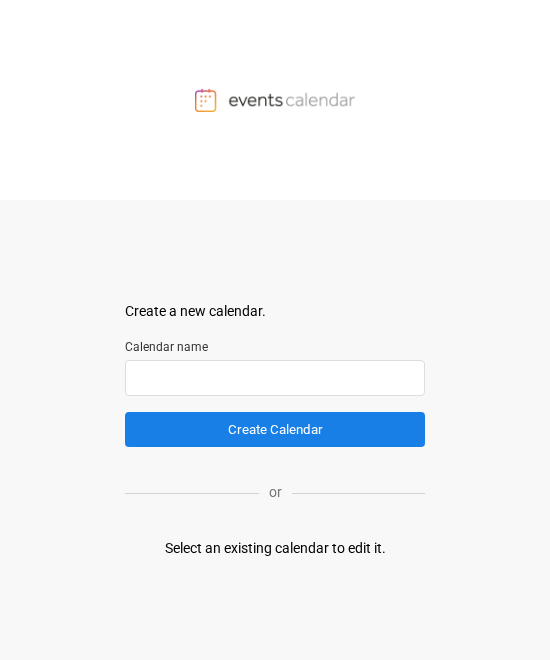 click at bounding box center (275, 378) 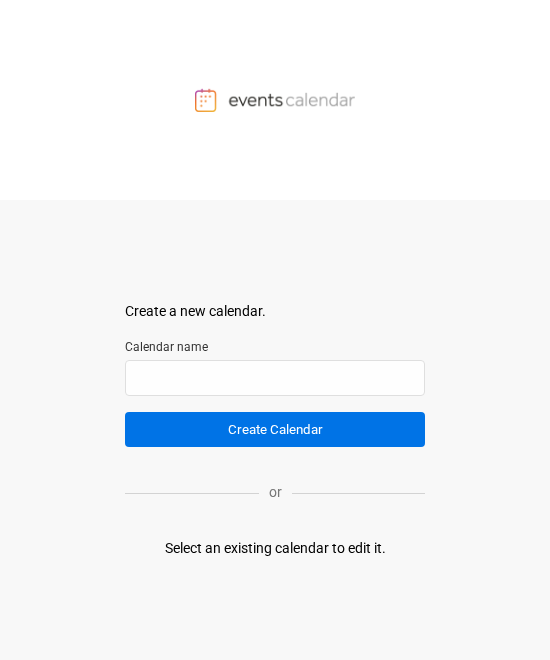 click on "Create Calendar" at bounding box center [275, 429] 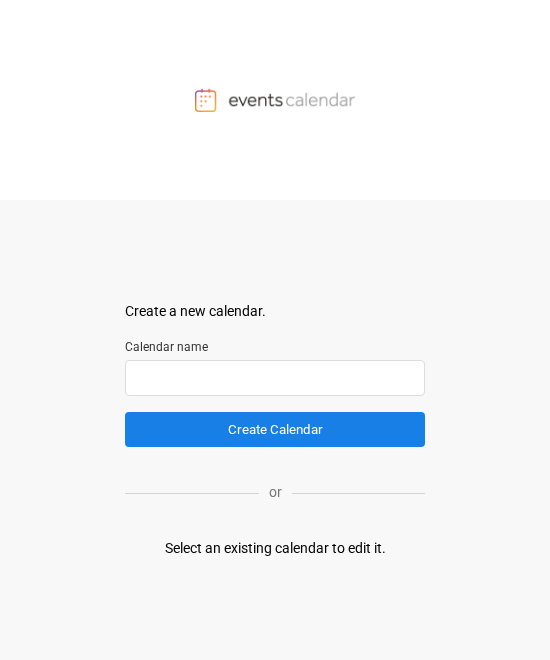 click at bounding box center (275, 378) 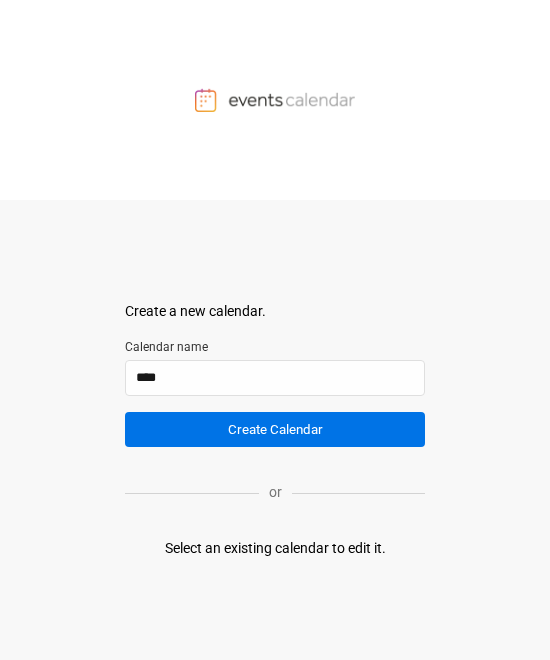 type on "****" 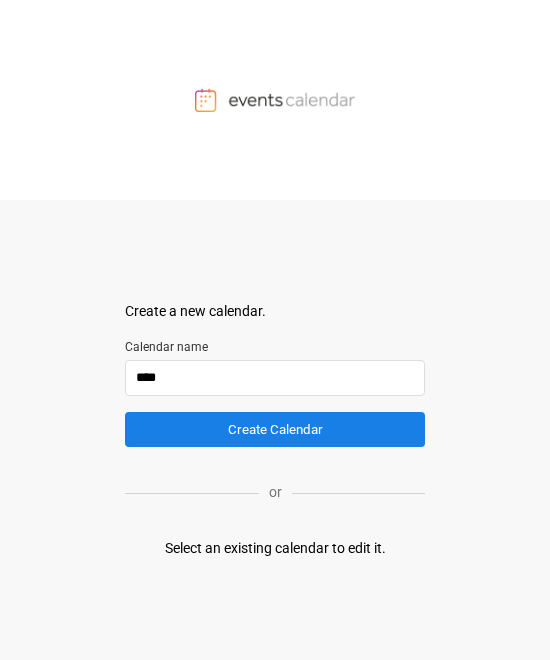 click on "****" at bounding box center [275, 378] 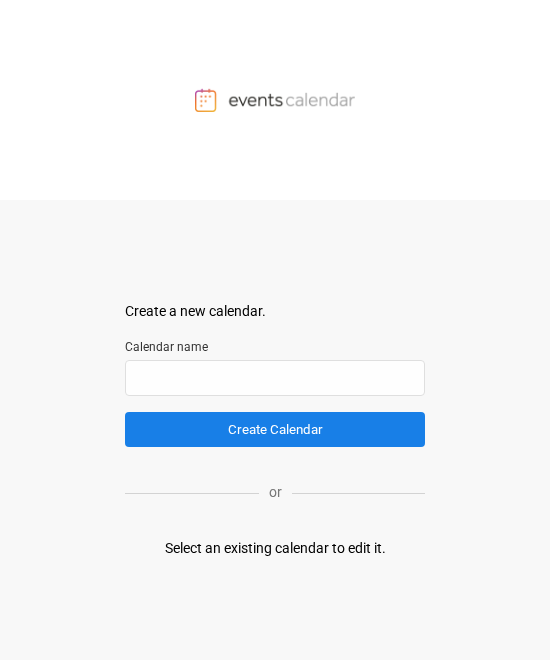 type 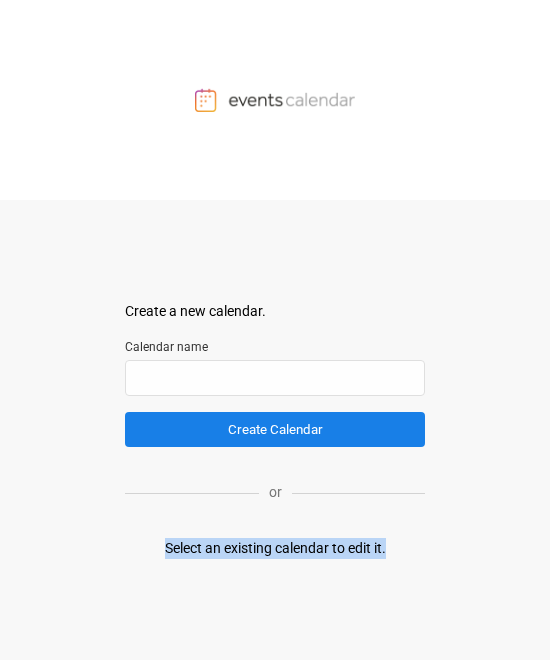 click on "Select an existing calendar to edit it." at bounding box center (275, 548) 